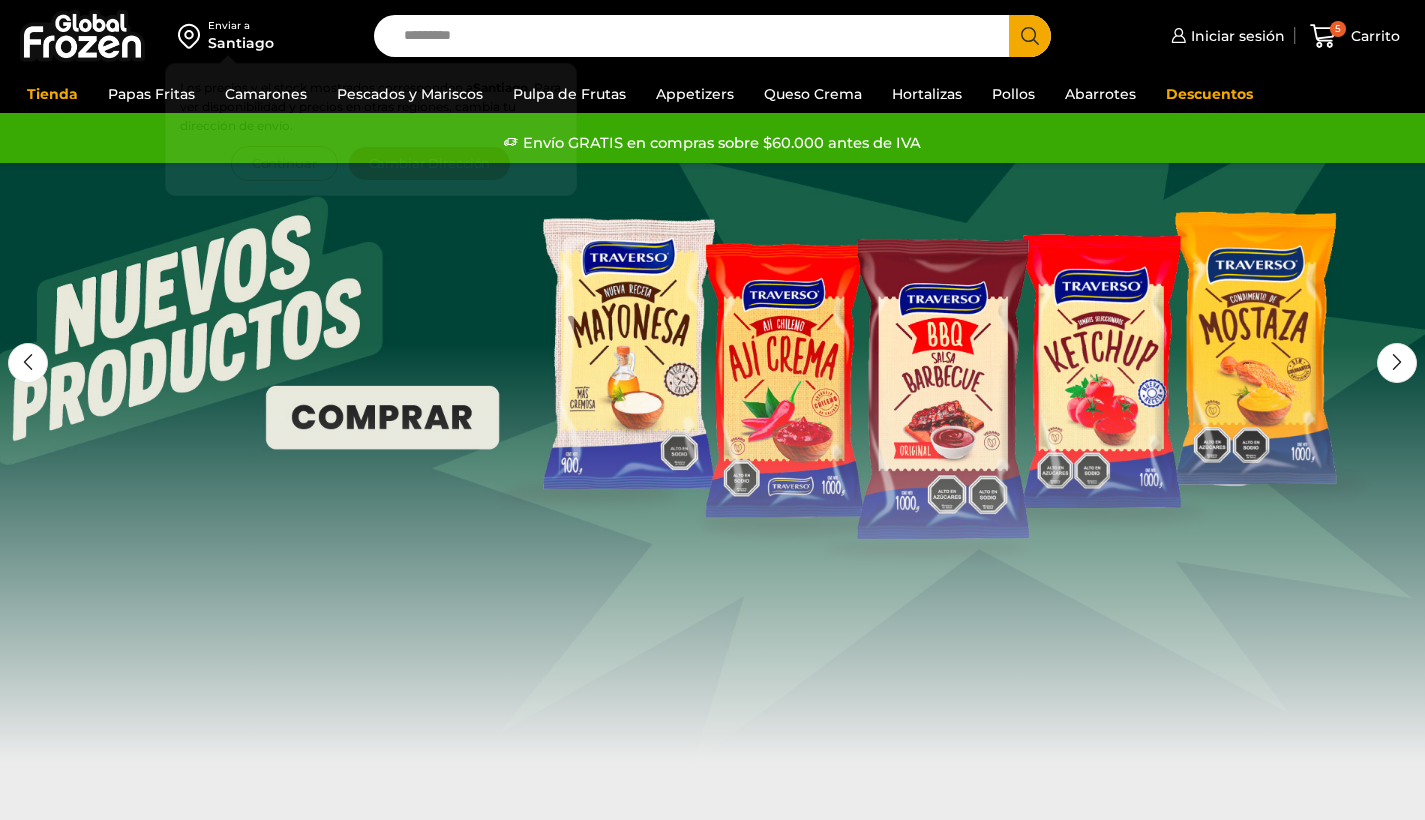 scroll, scrollTop: 0, scrollLeft: 0, axis: both 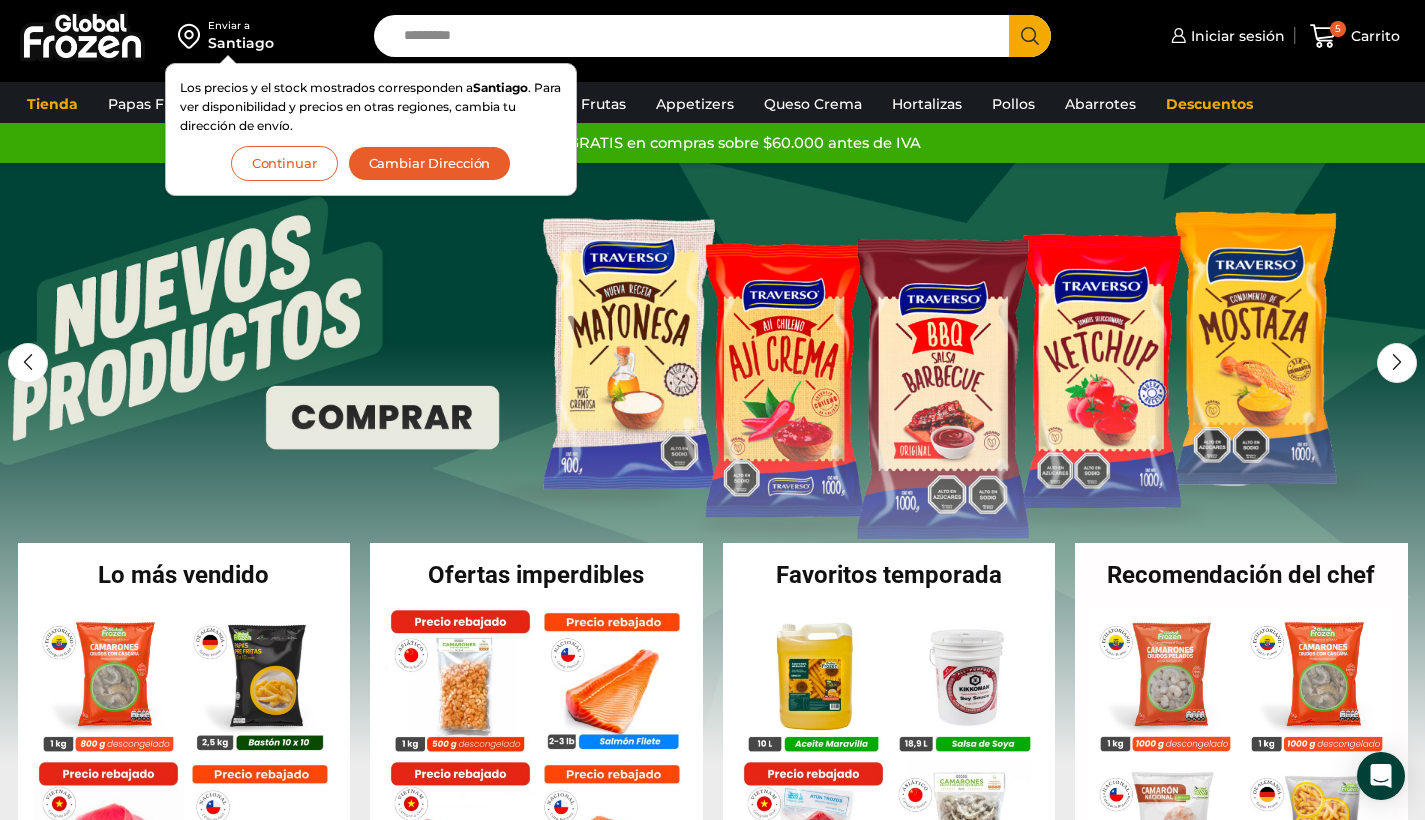 click on "Continuar" at bounding box center [284, 163] 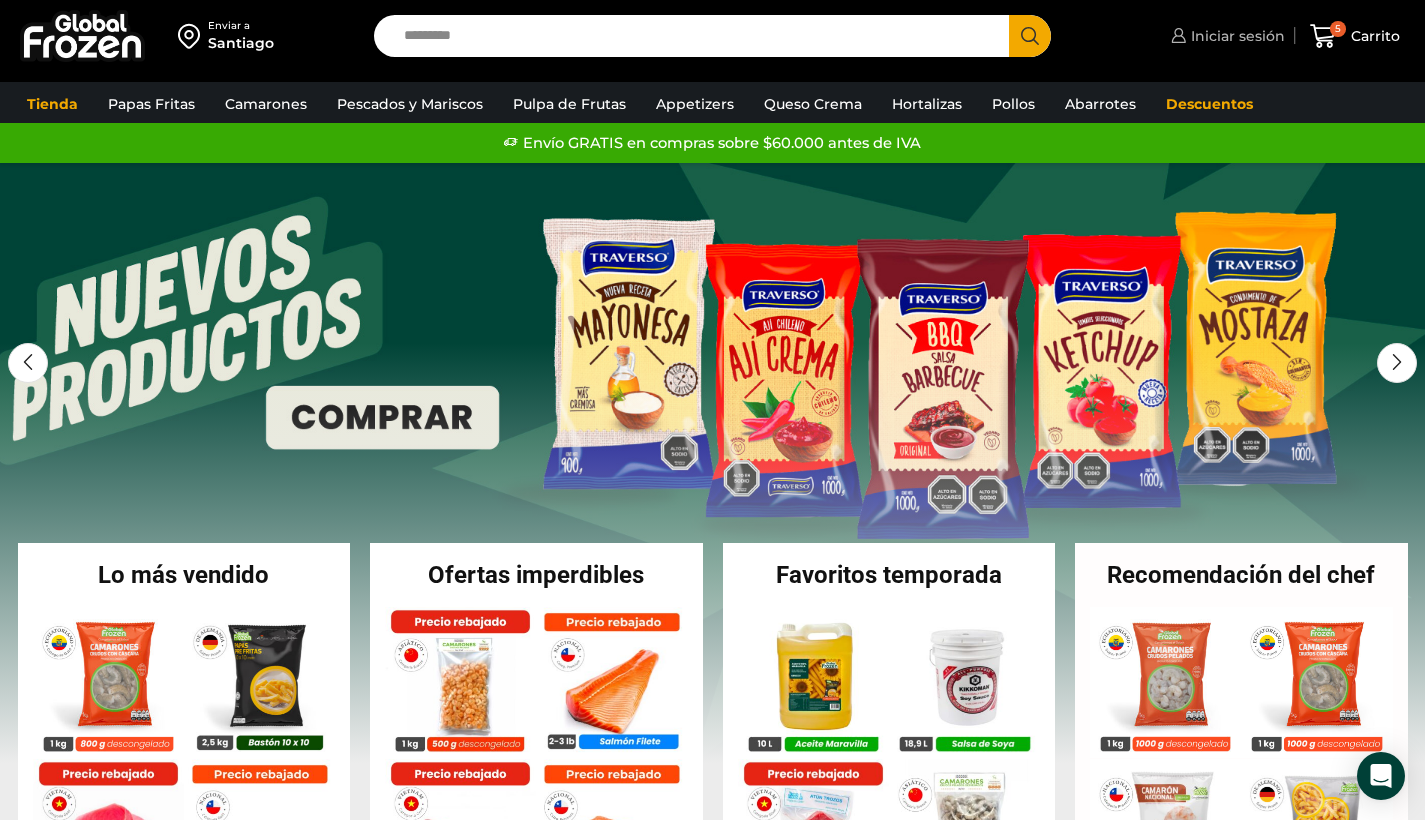 scroll, scrollTop: 0, scrollLeft: 0, axis: both 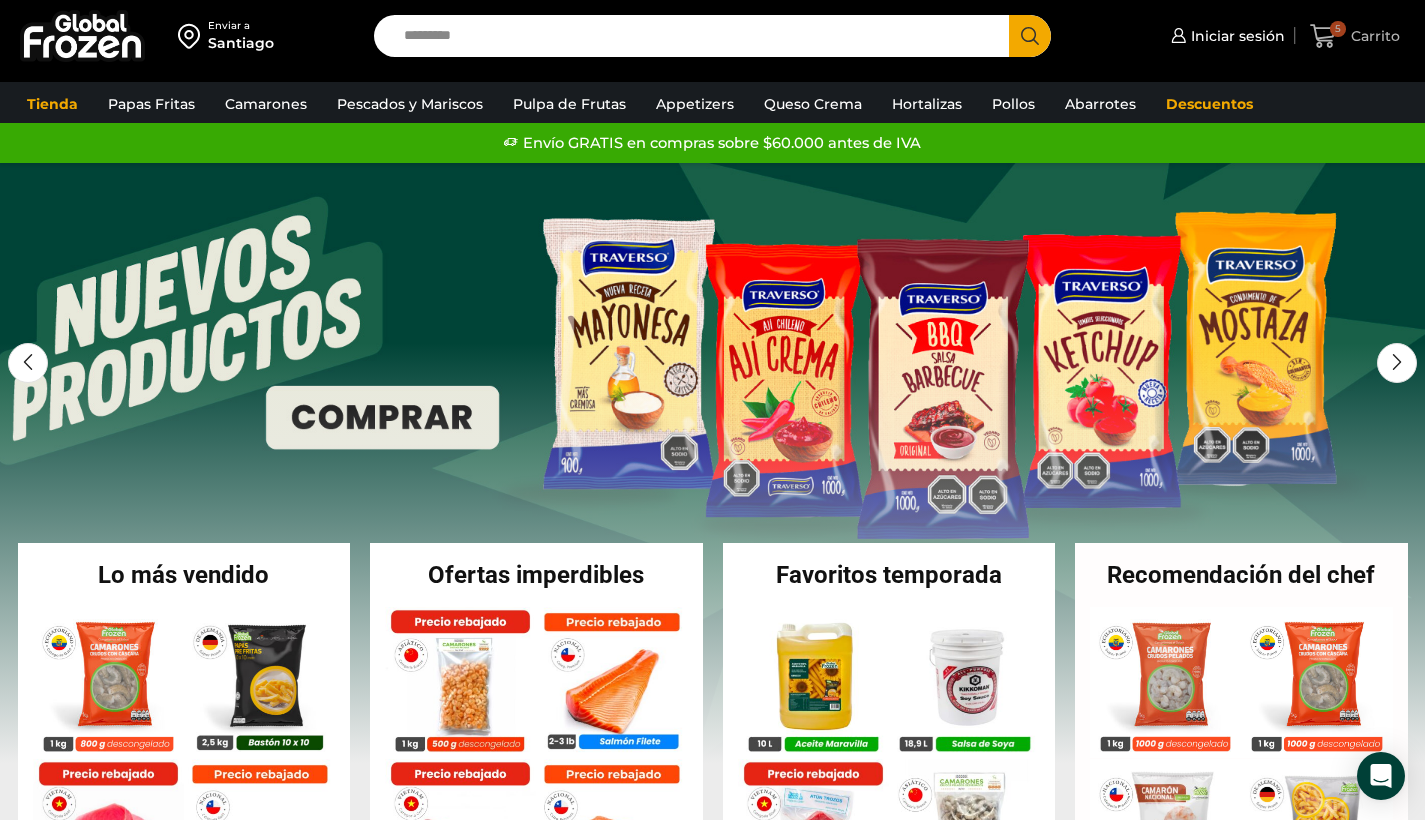 click on "5" at bounding box center (1338, 29) 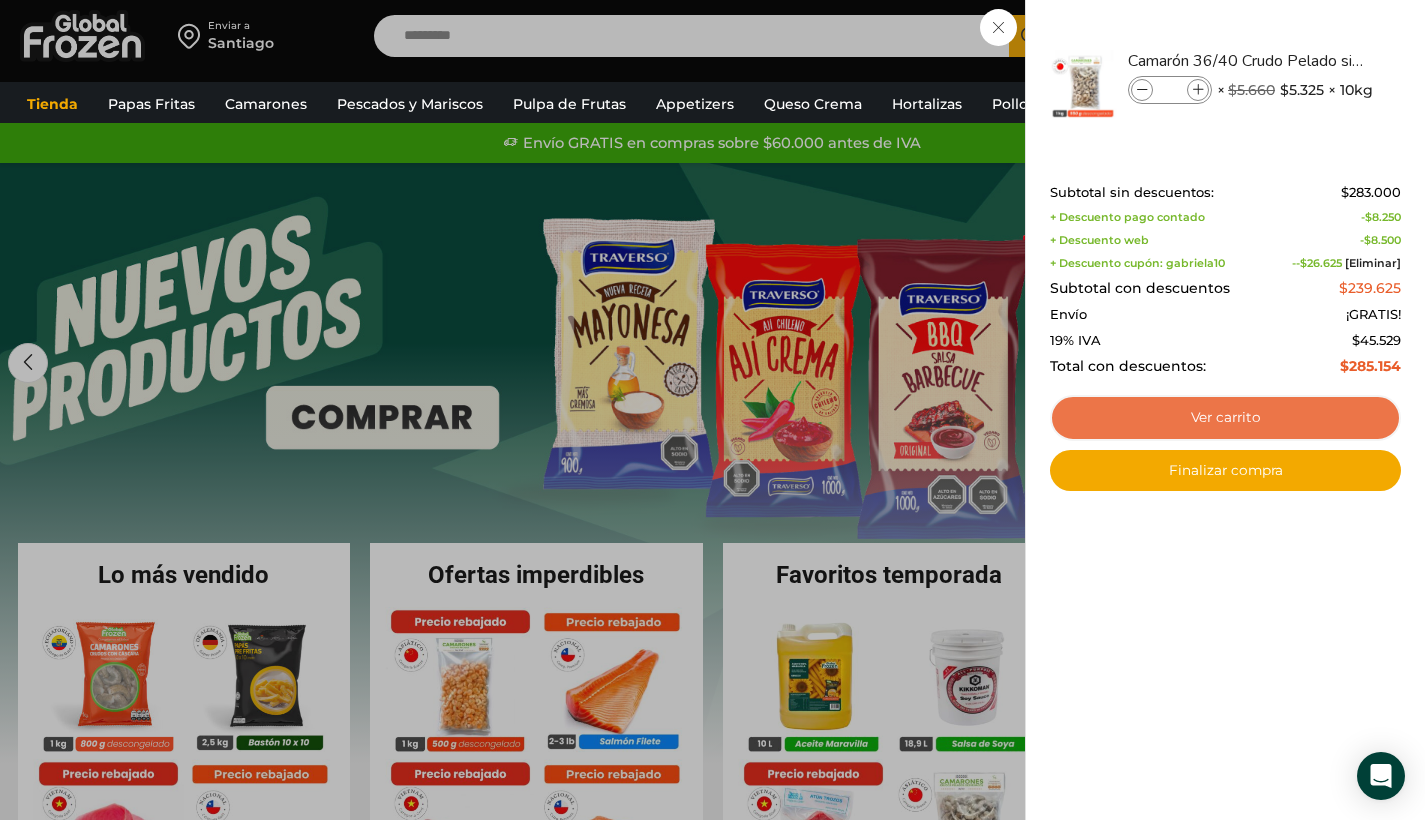 click on "Ver carrito" at bounding box center (1225, 418) 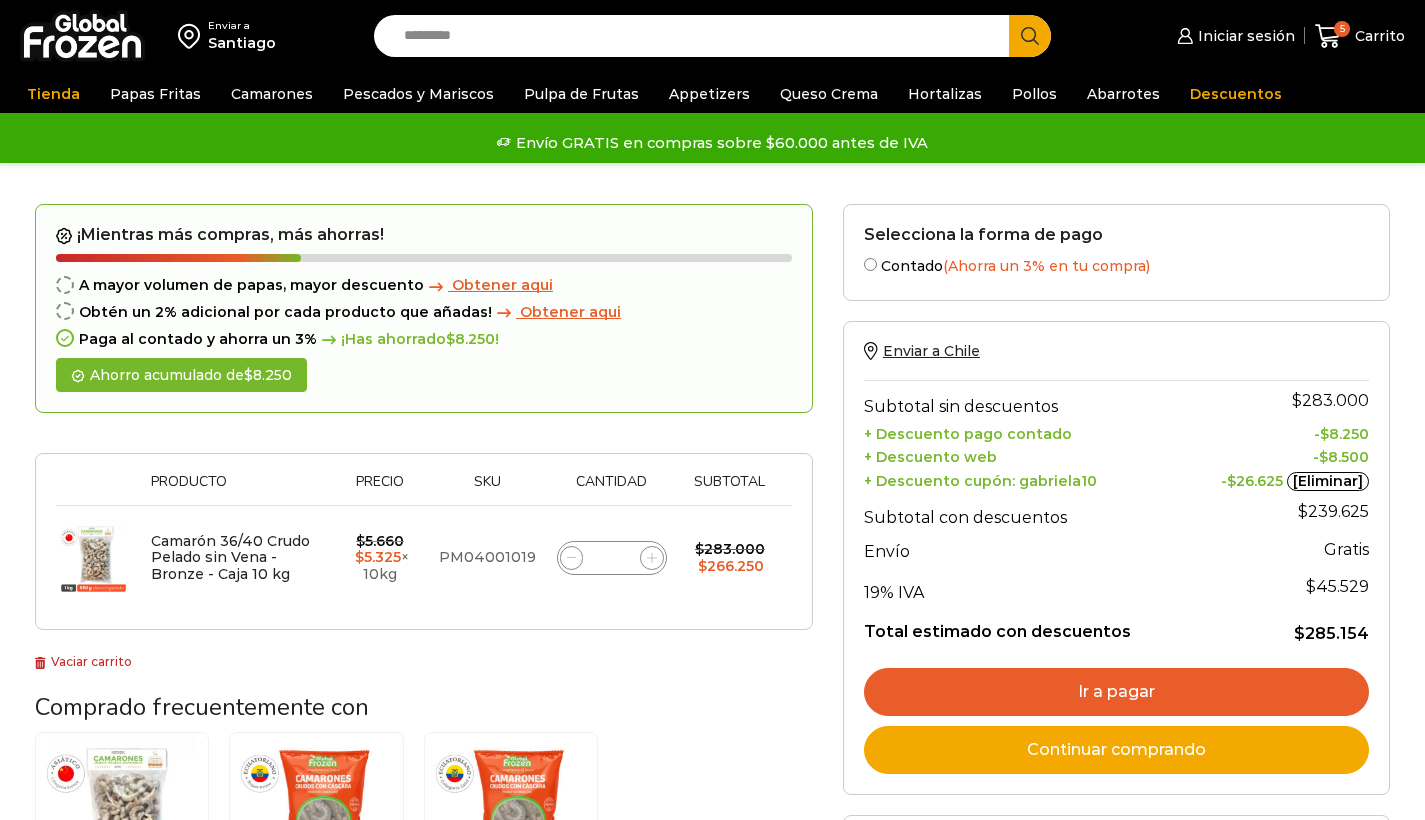click 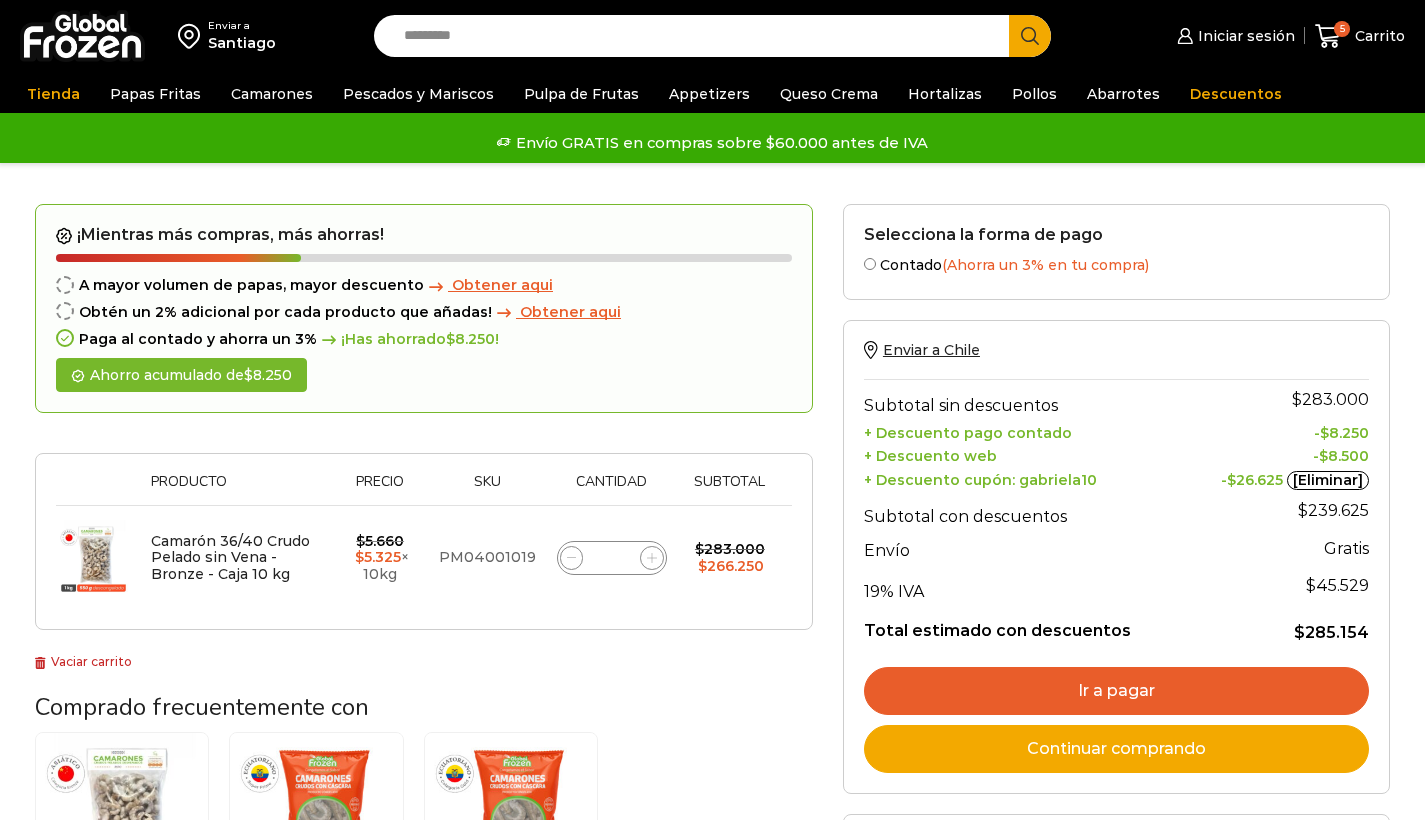 scroll, scrollTop: 0, scrollLeft: 0, axis: both 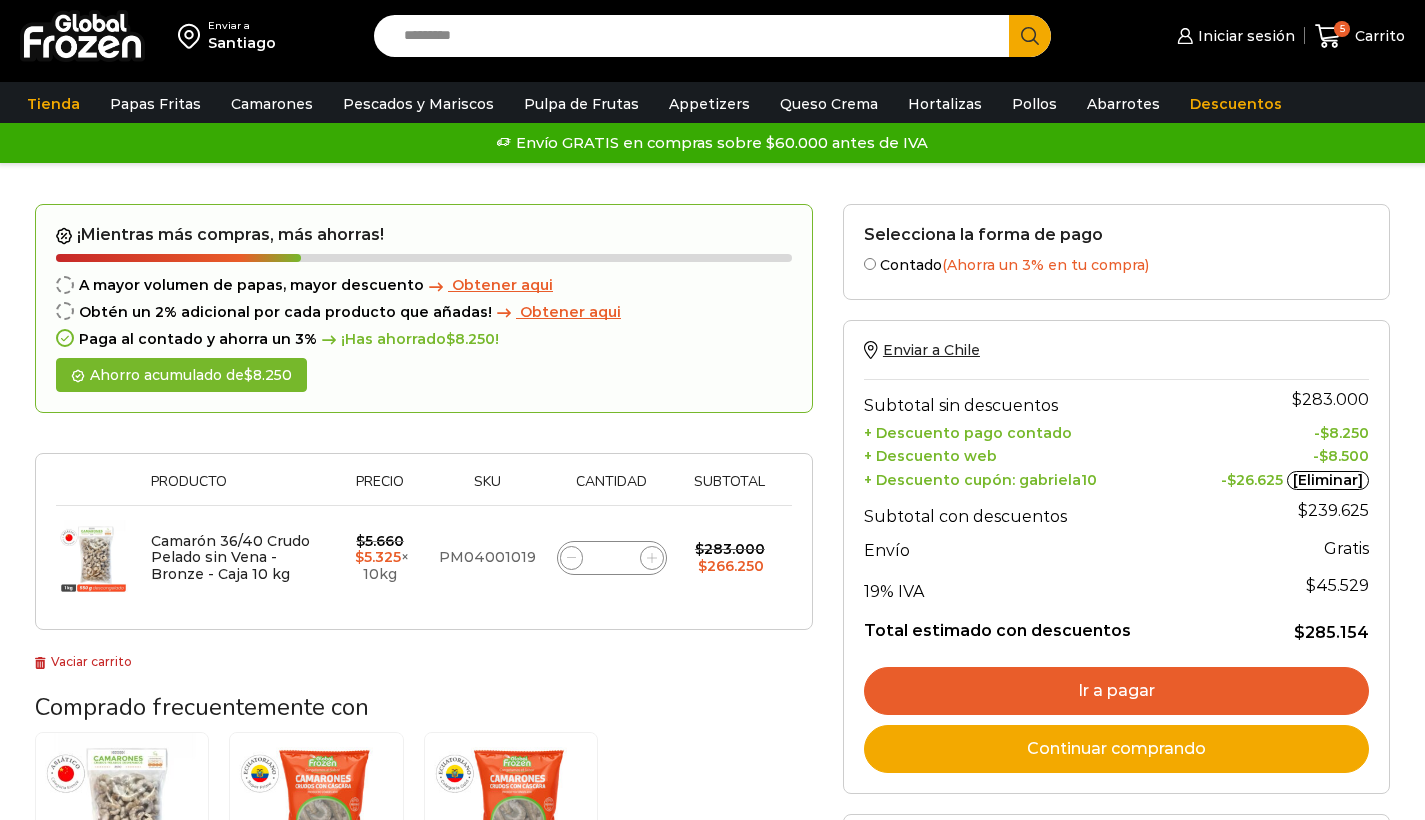 click 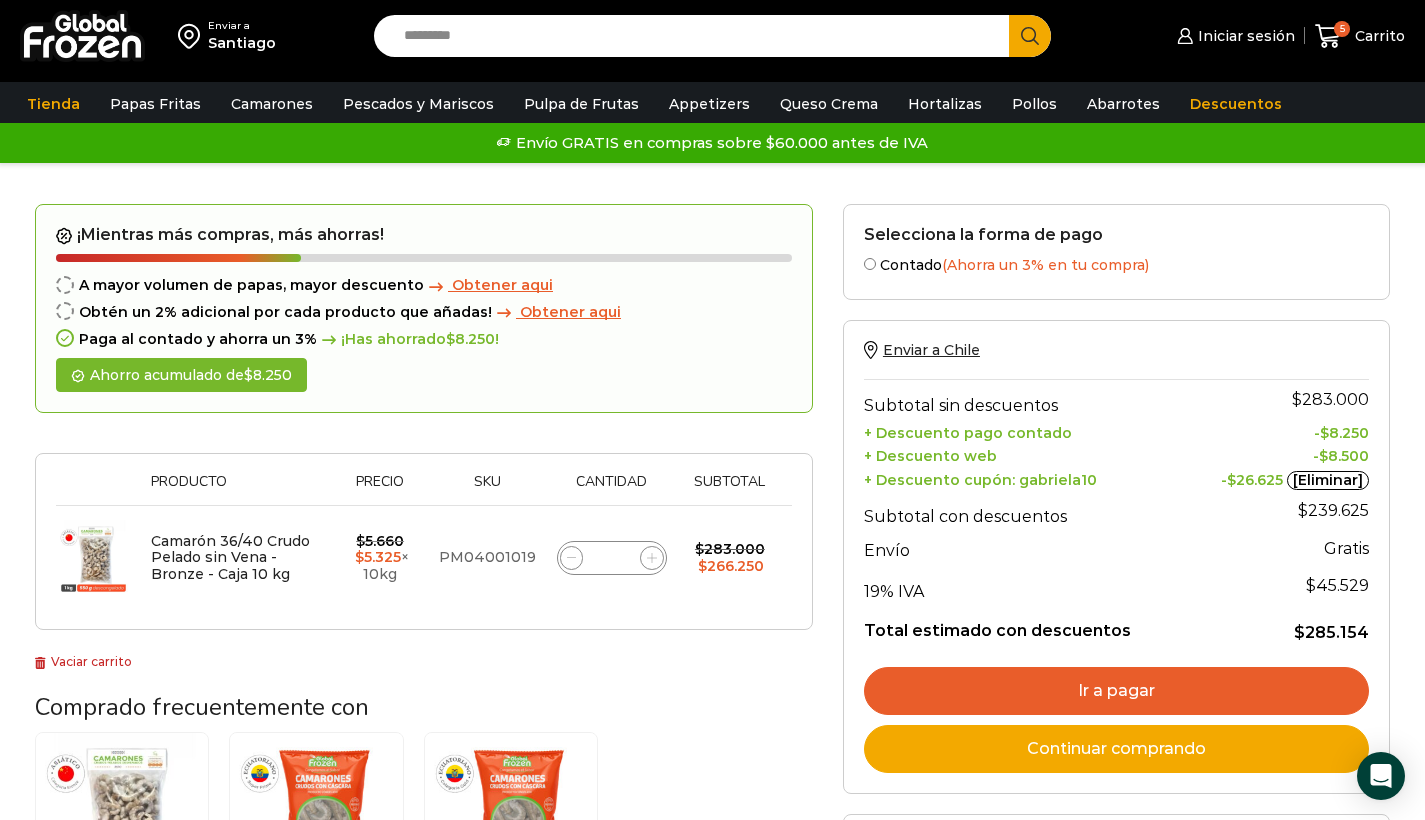 click 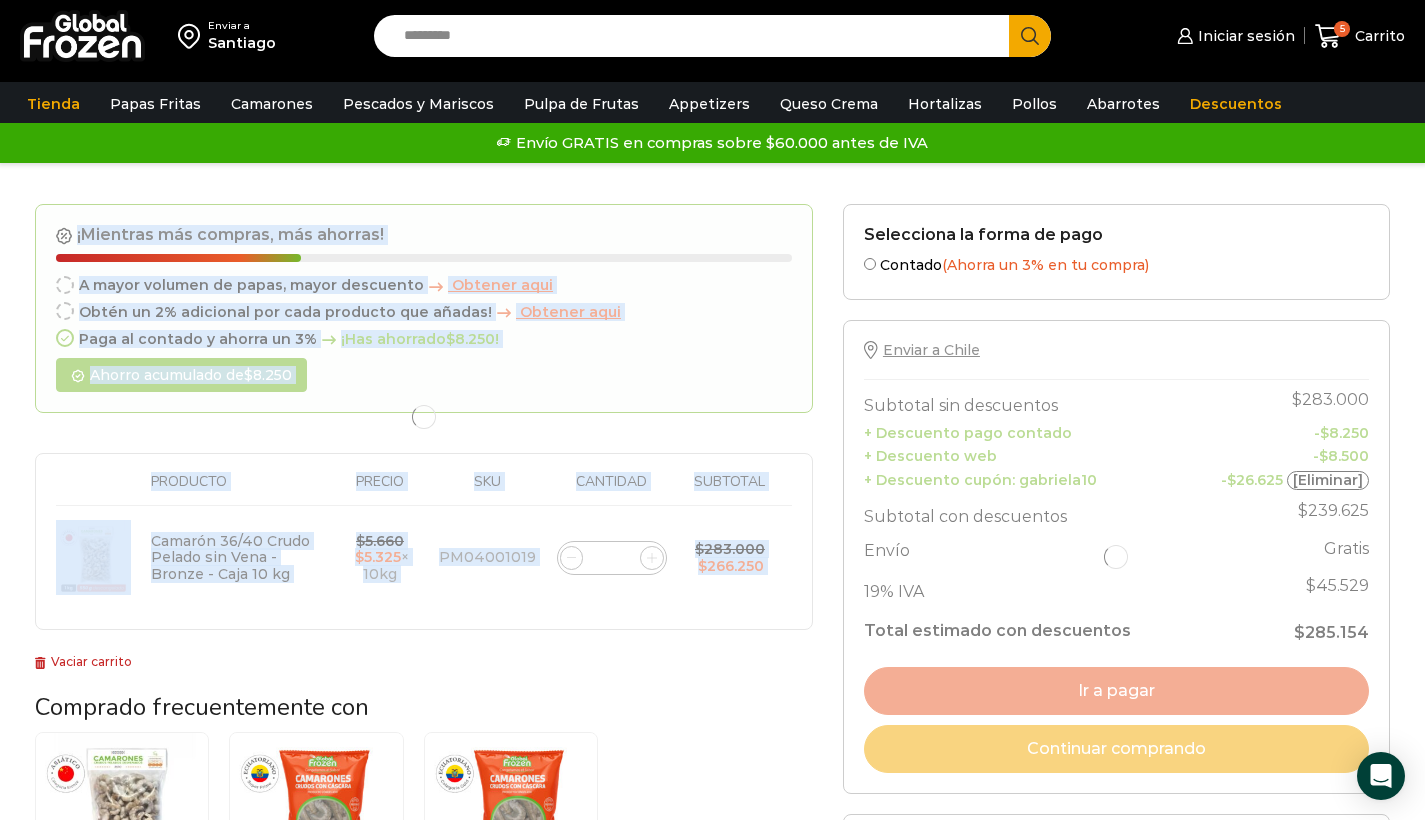 click 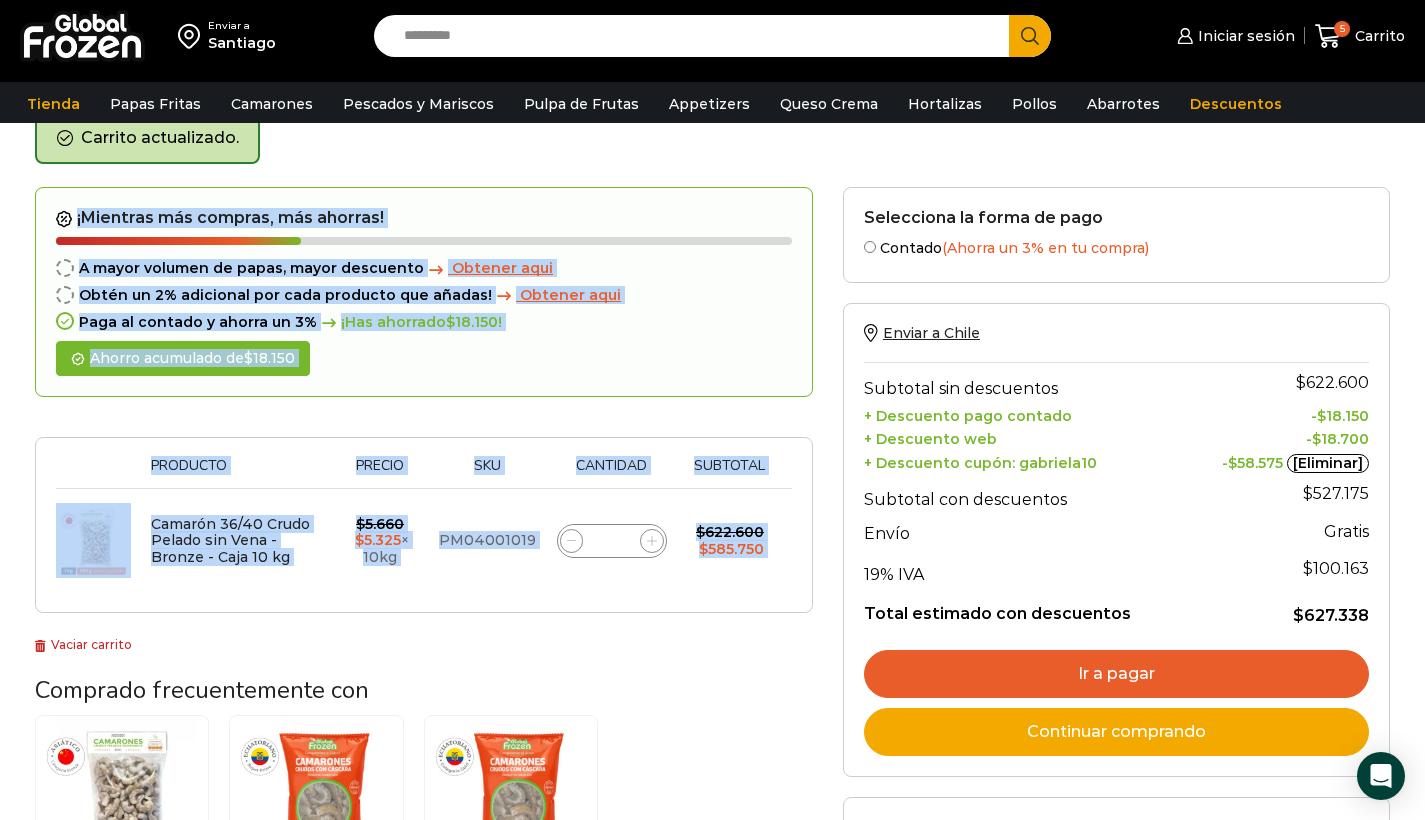 scroll, scrollTop: 103, scrollLeft: 0, axis: vertical 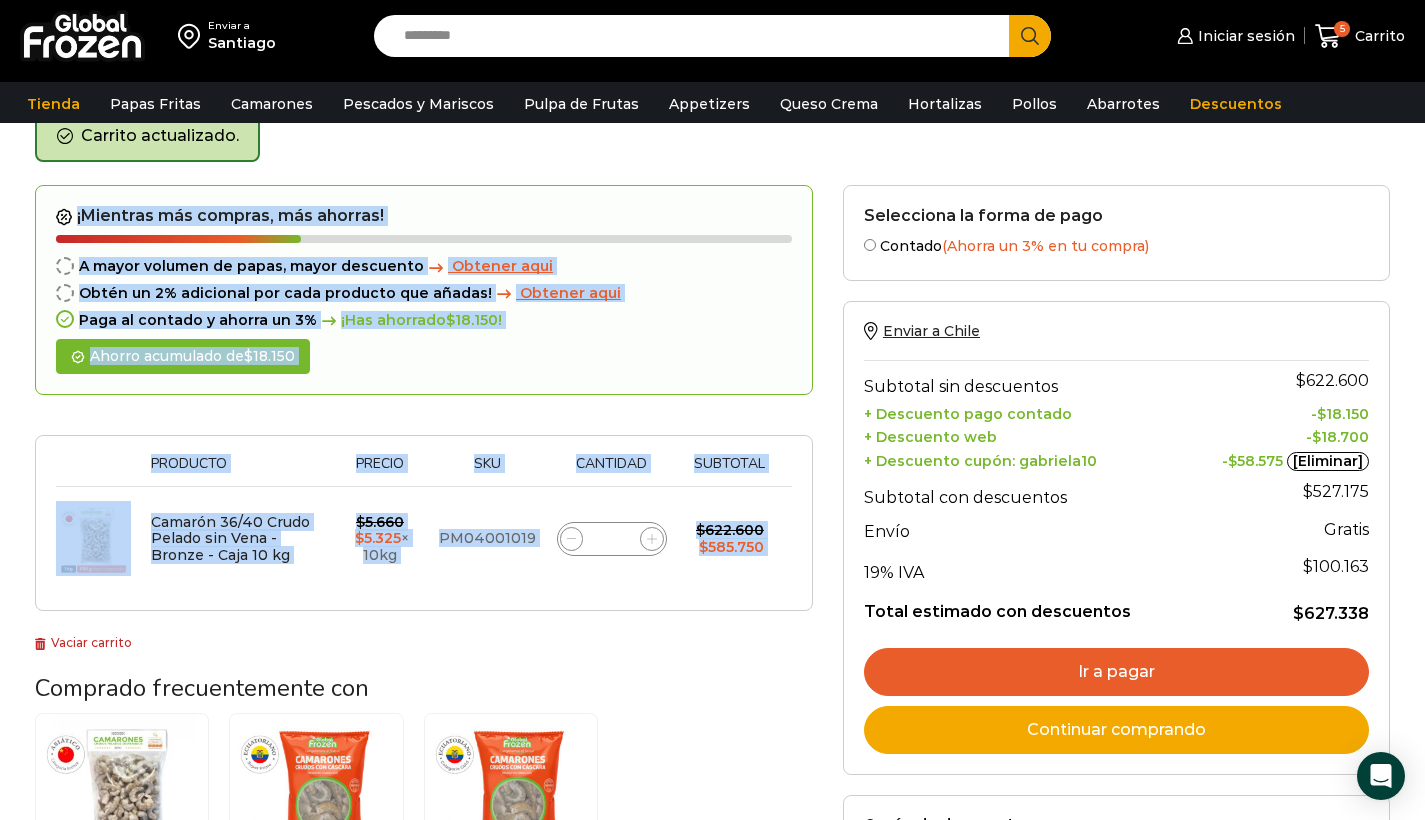 click 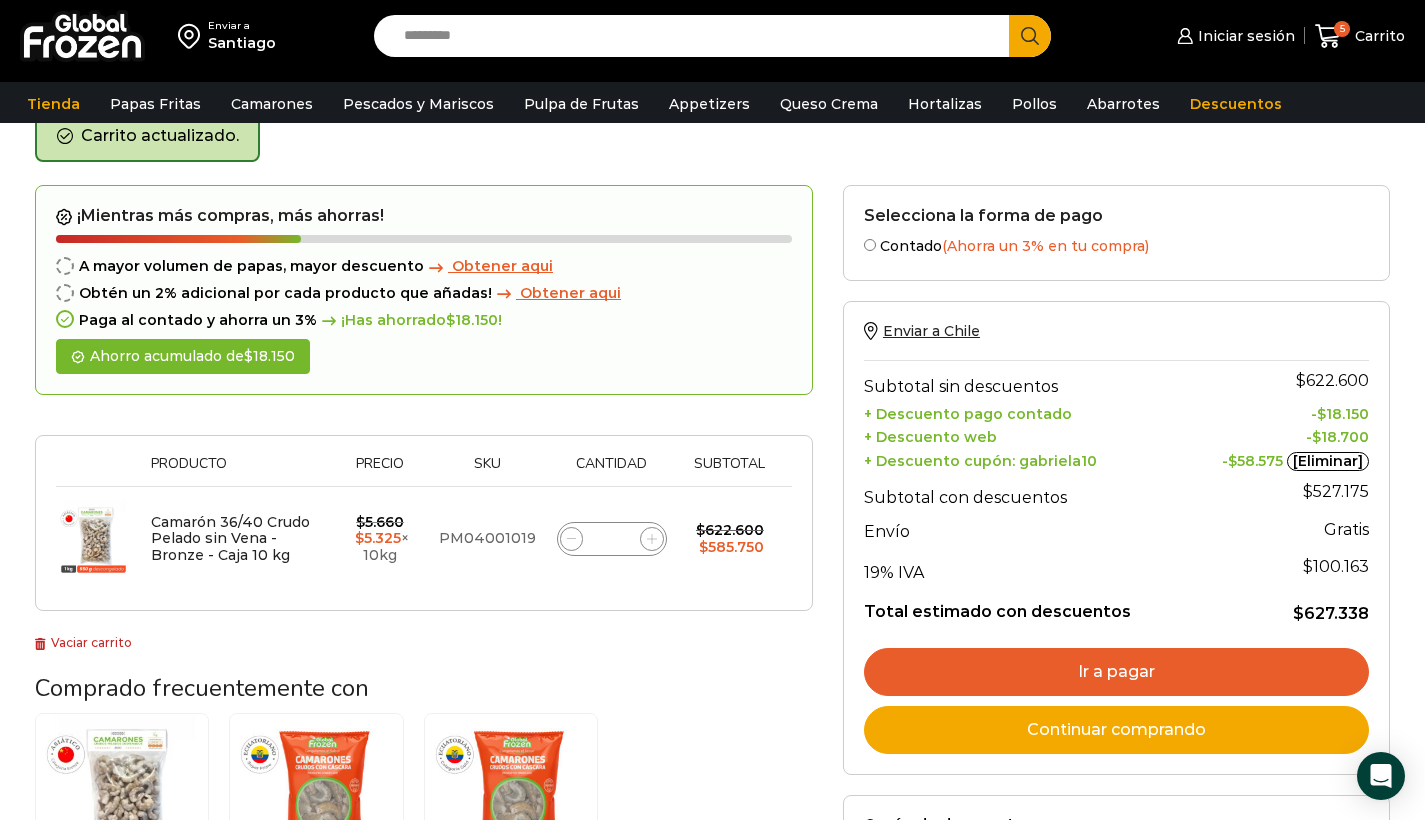 click 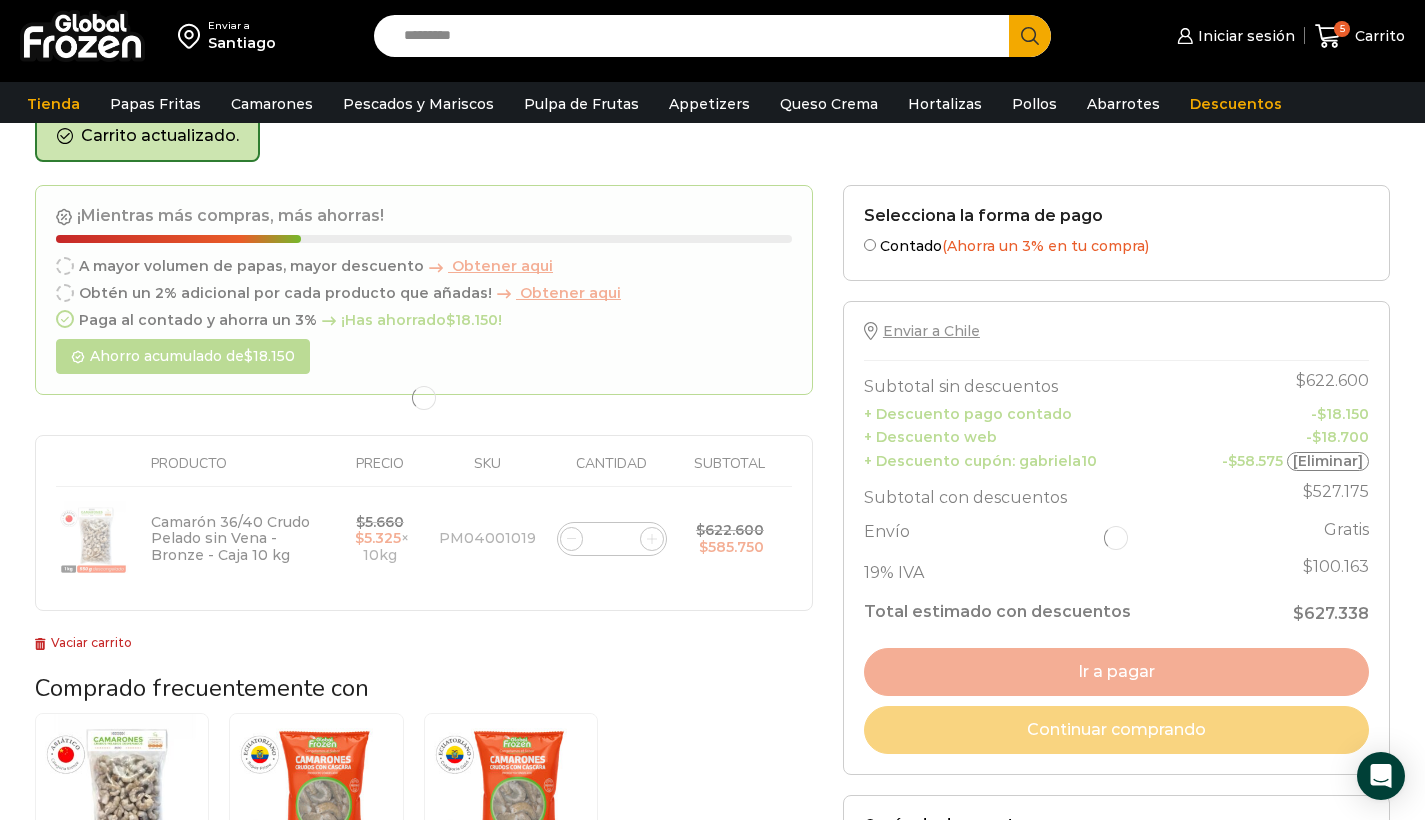 click 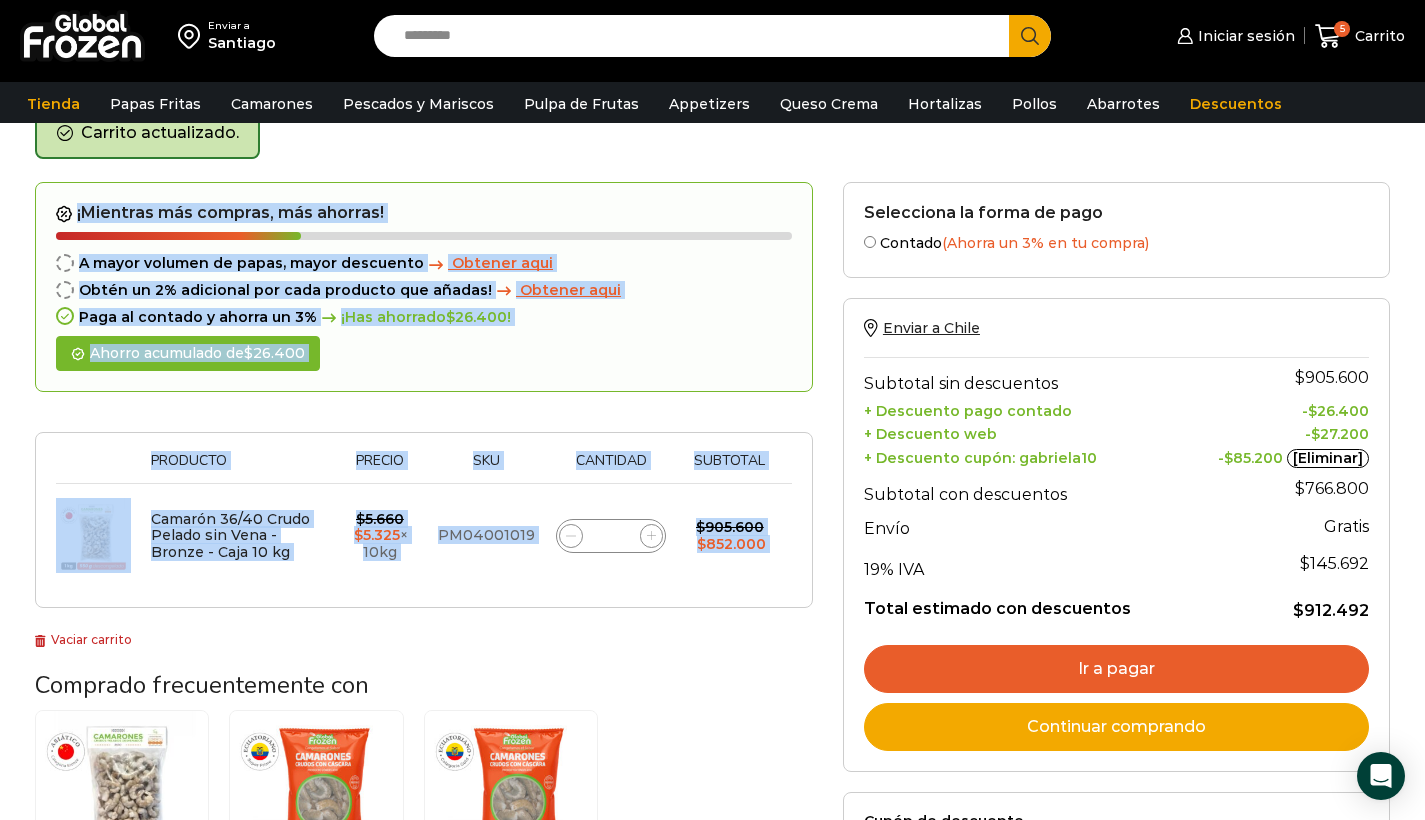 click 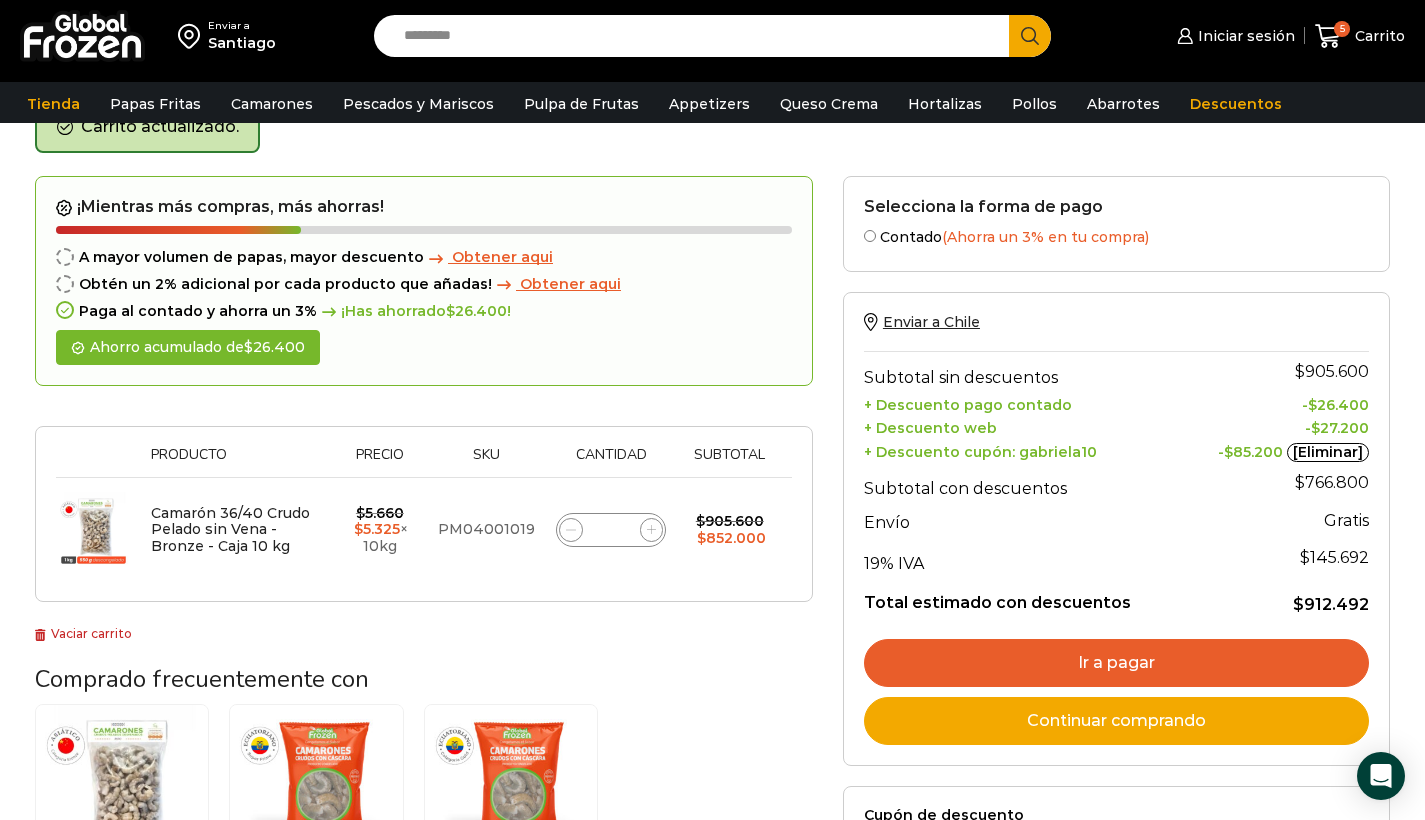 type on "**" 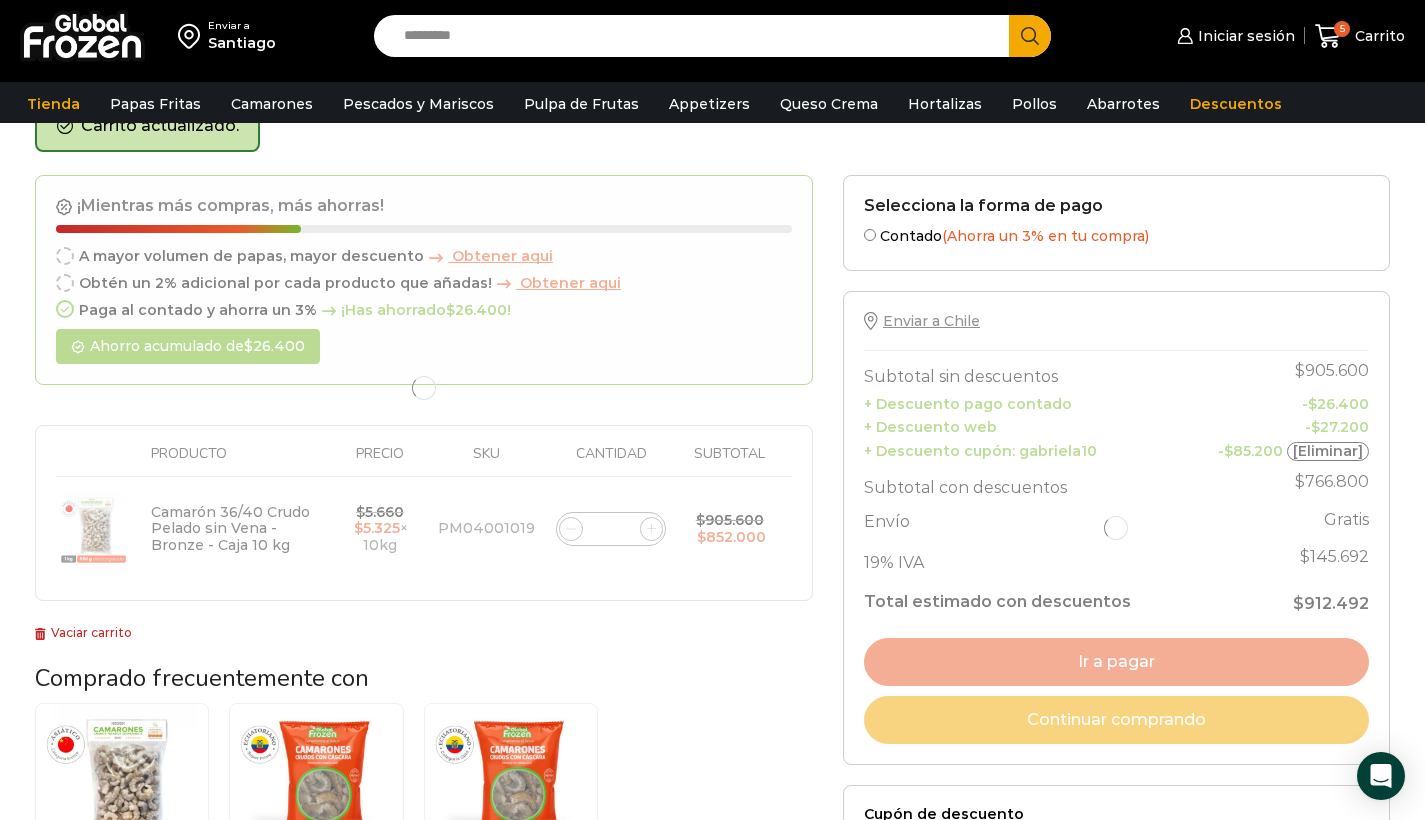 click 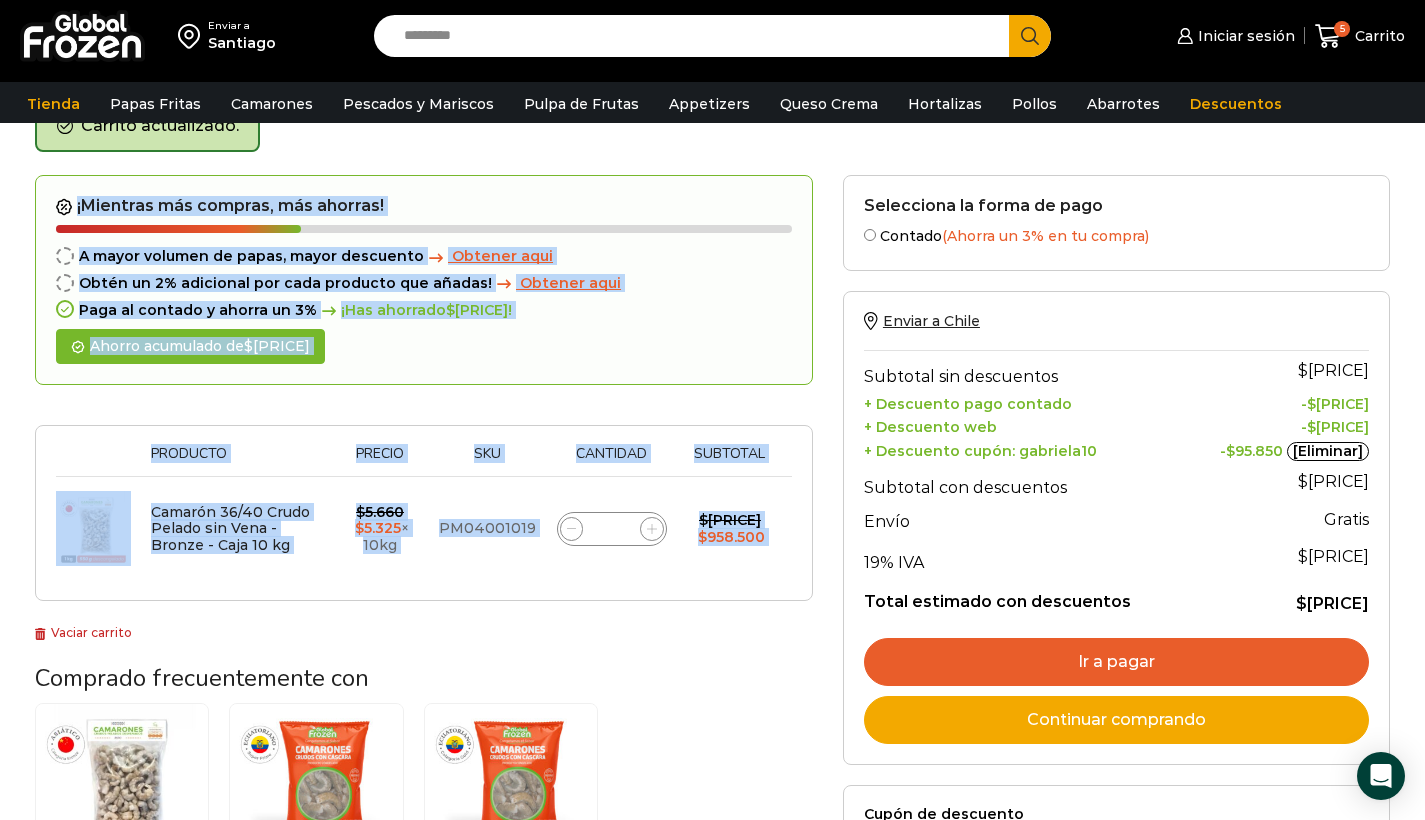 click 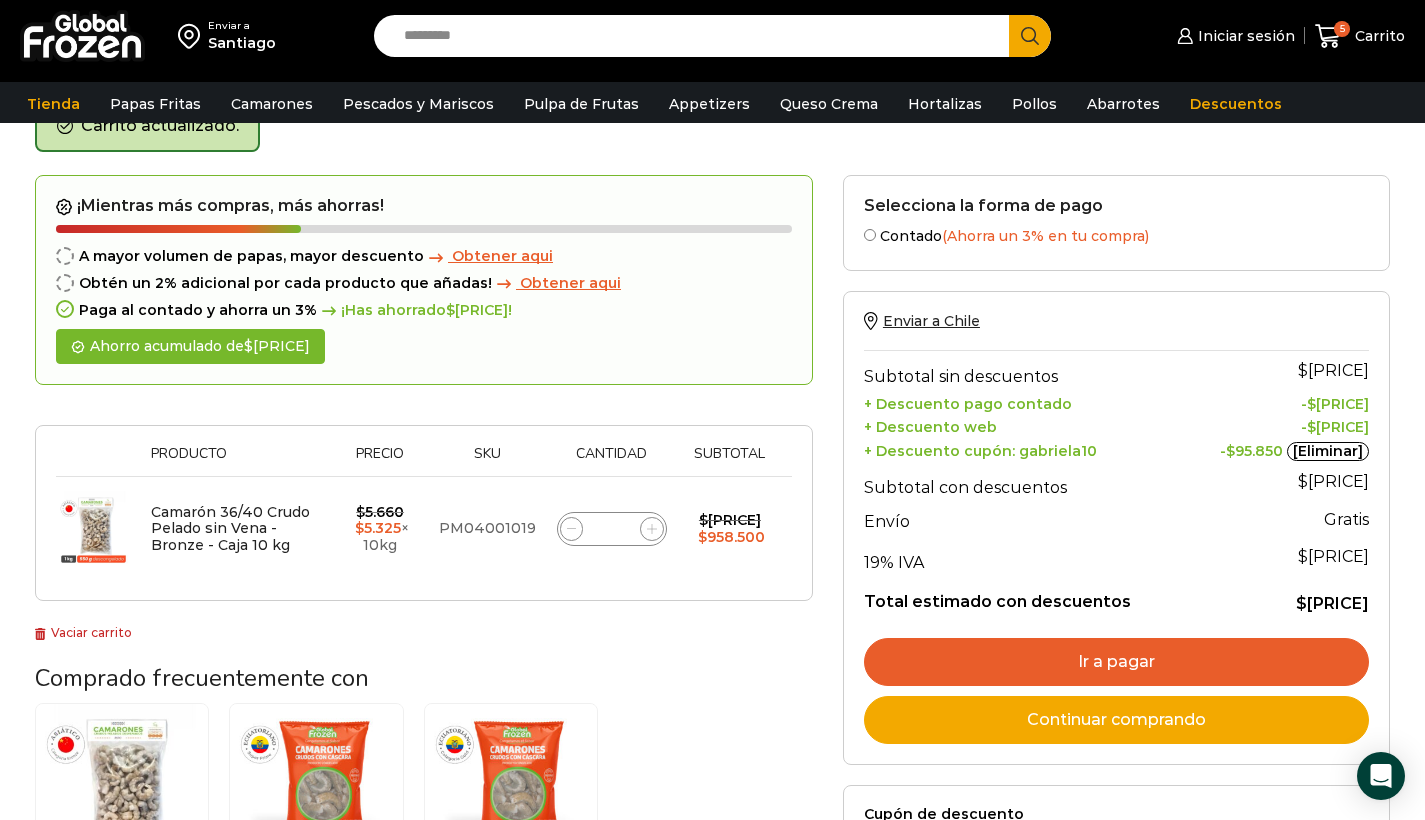 click 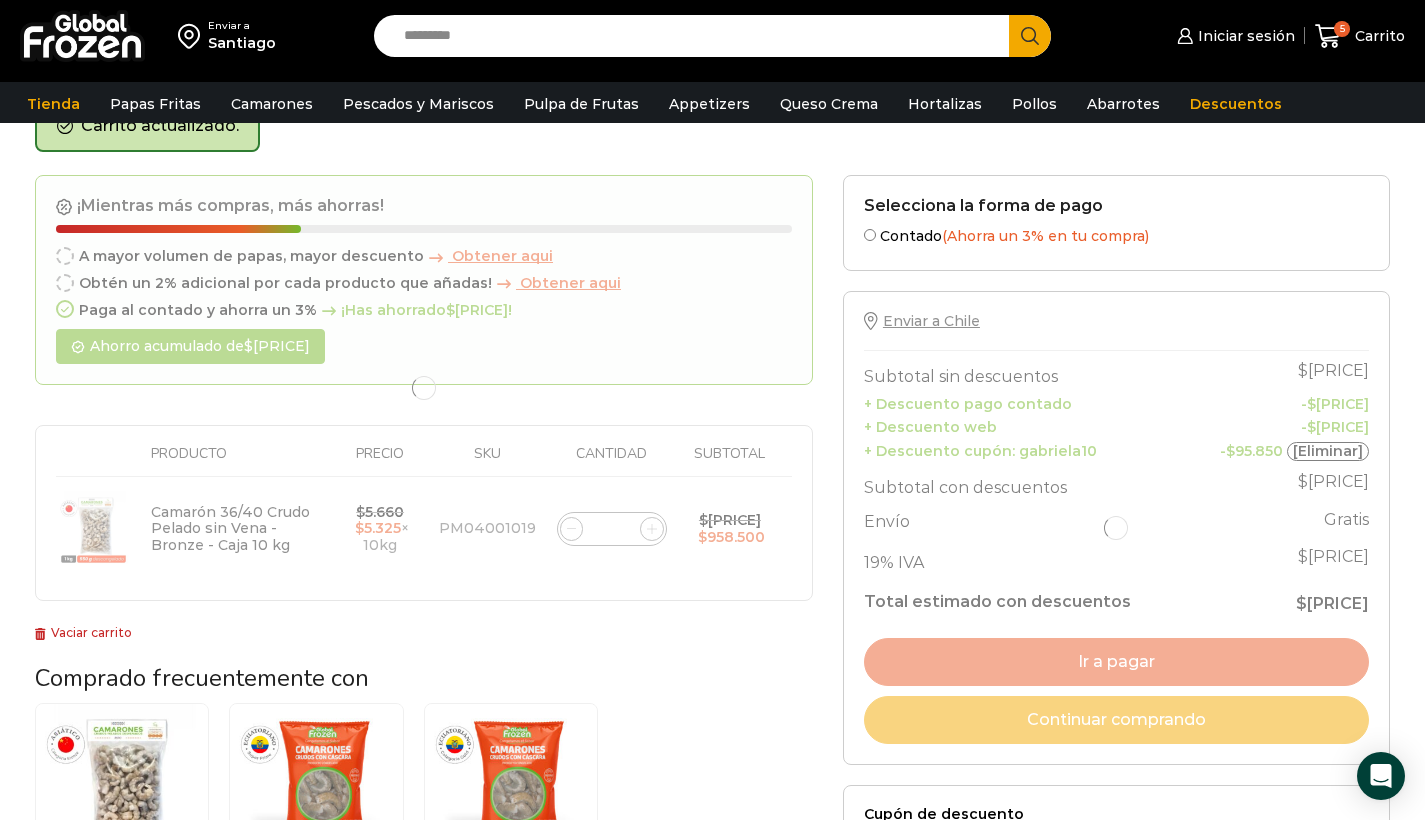 click 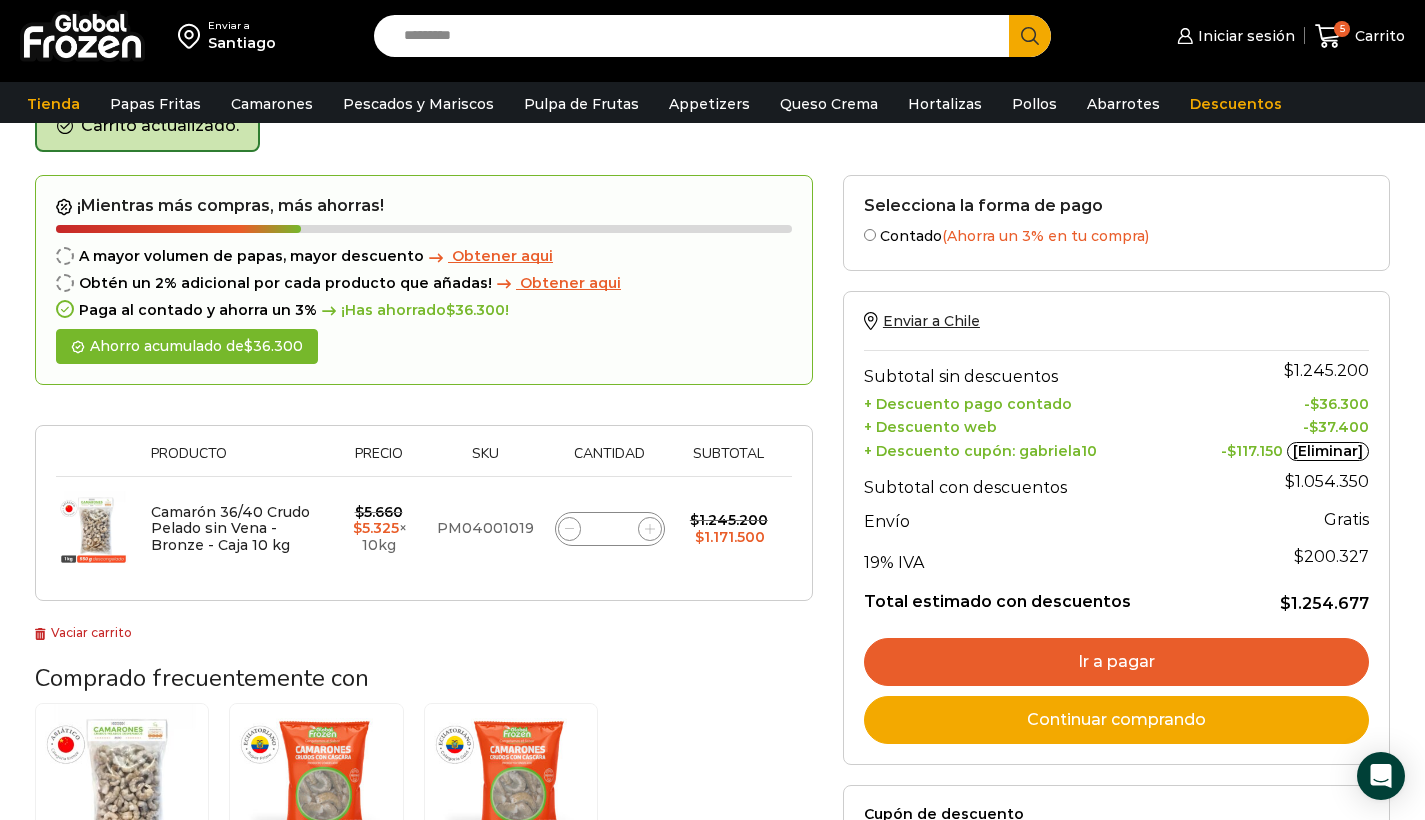 click 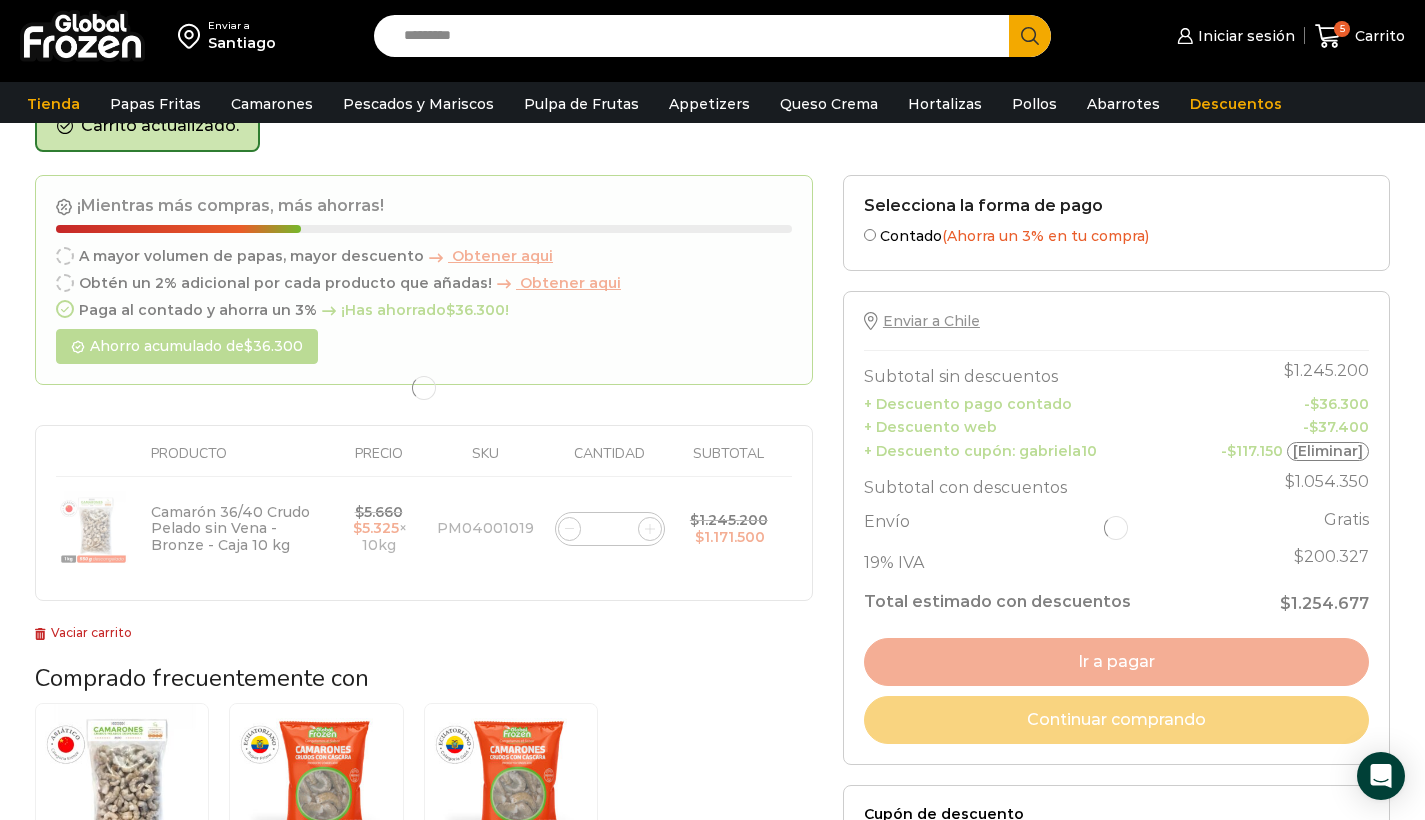 click 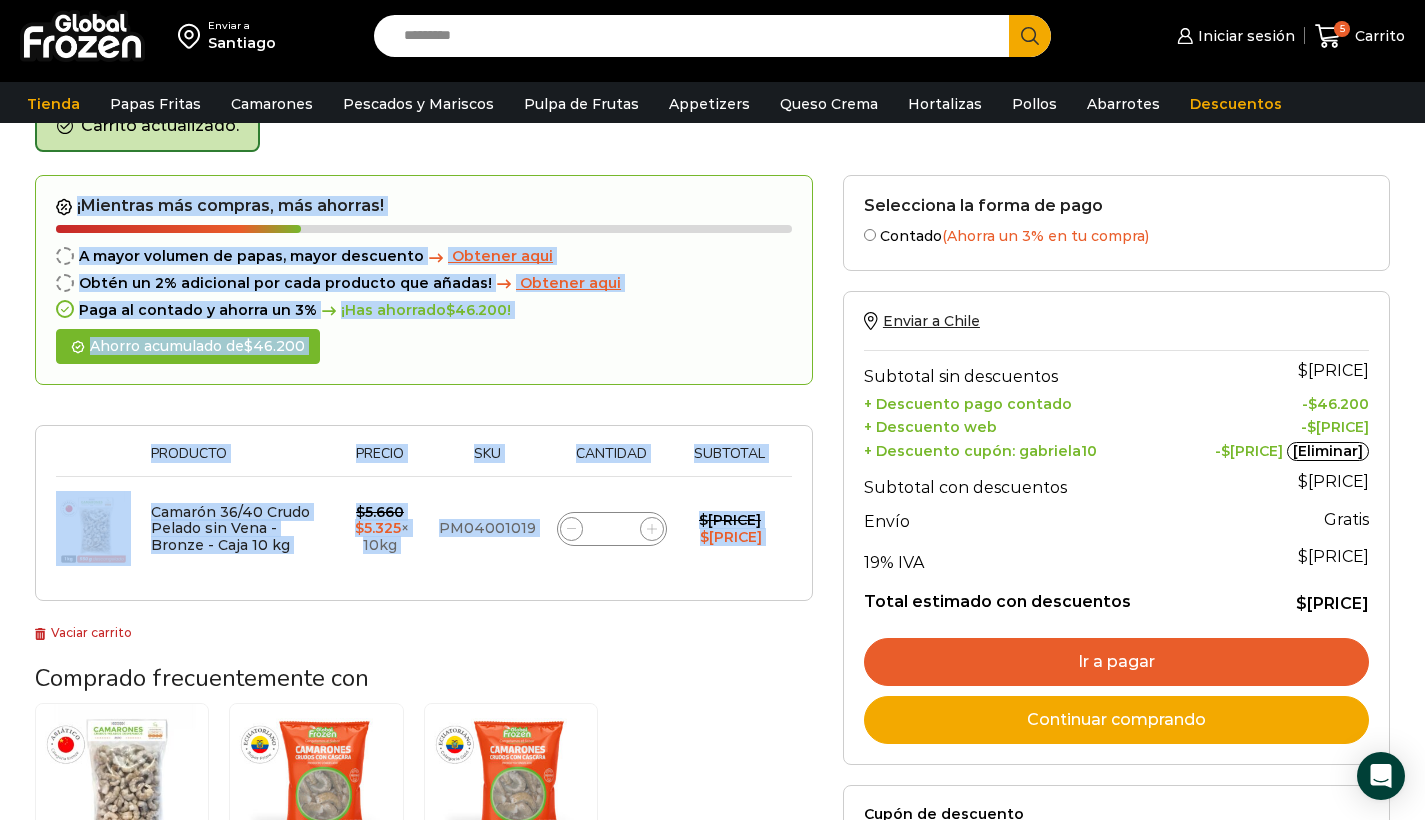 click 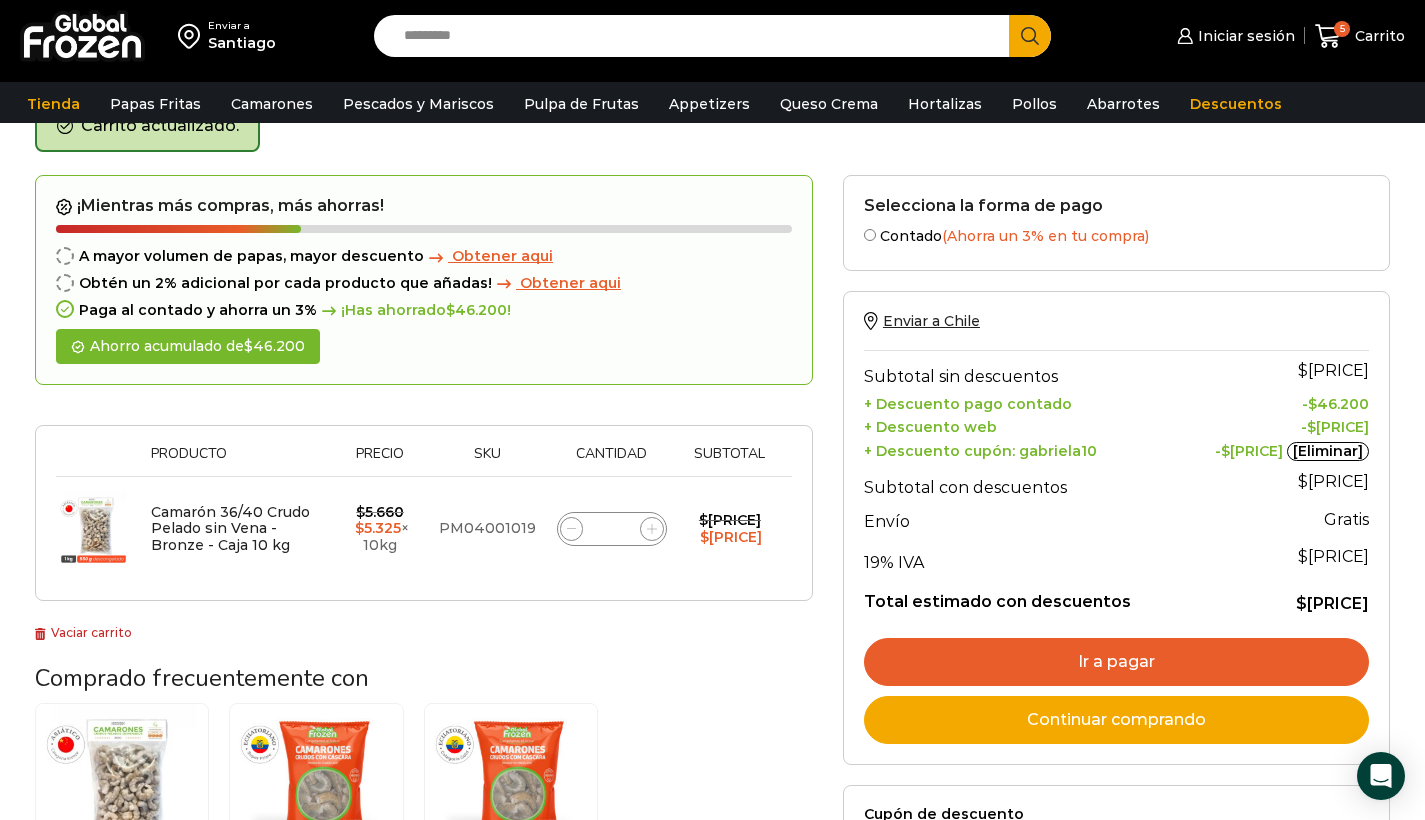 click 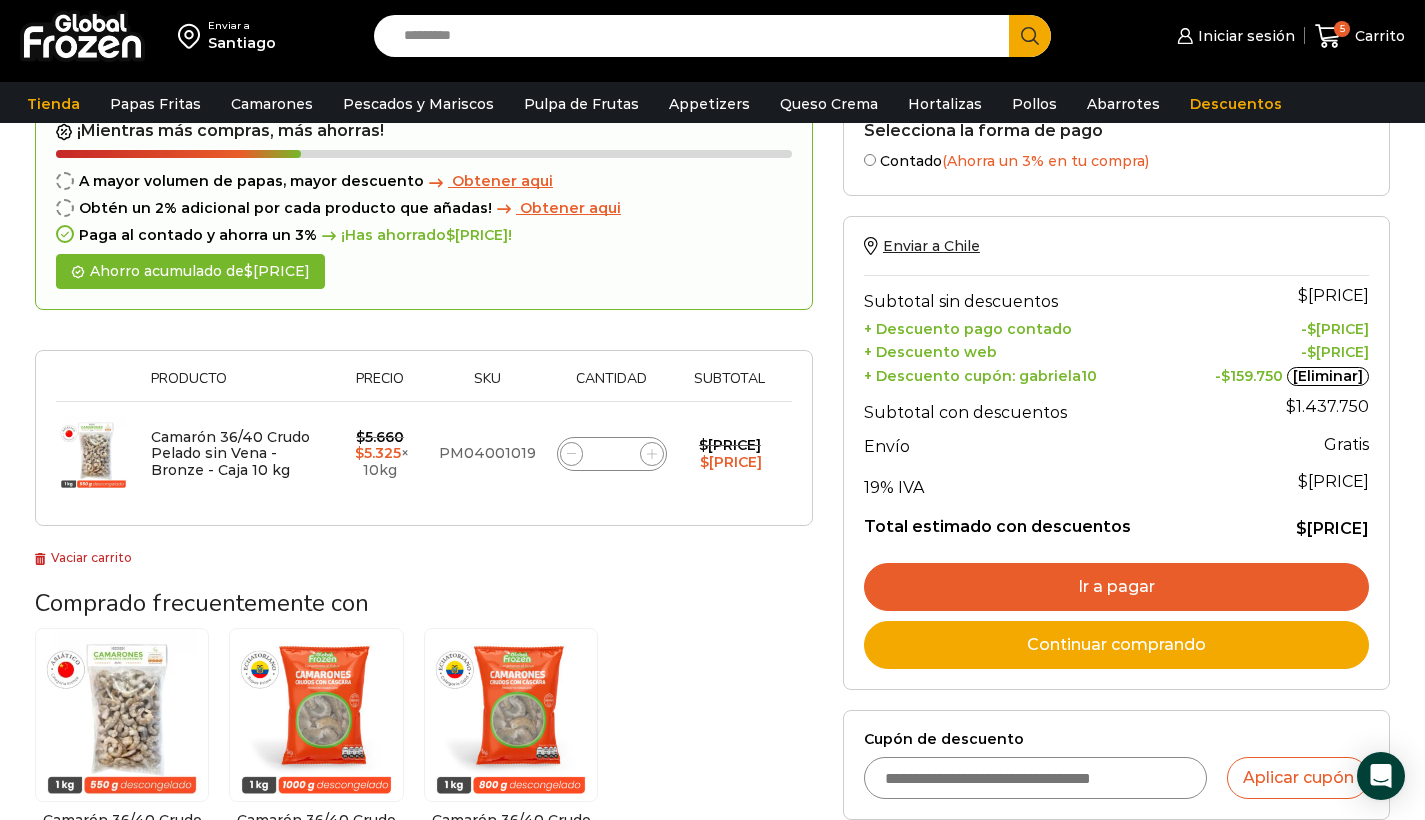 scroll, scrollTop: 207, scrollLeft: 0, axis: vertical 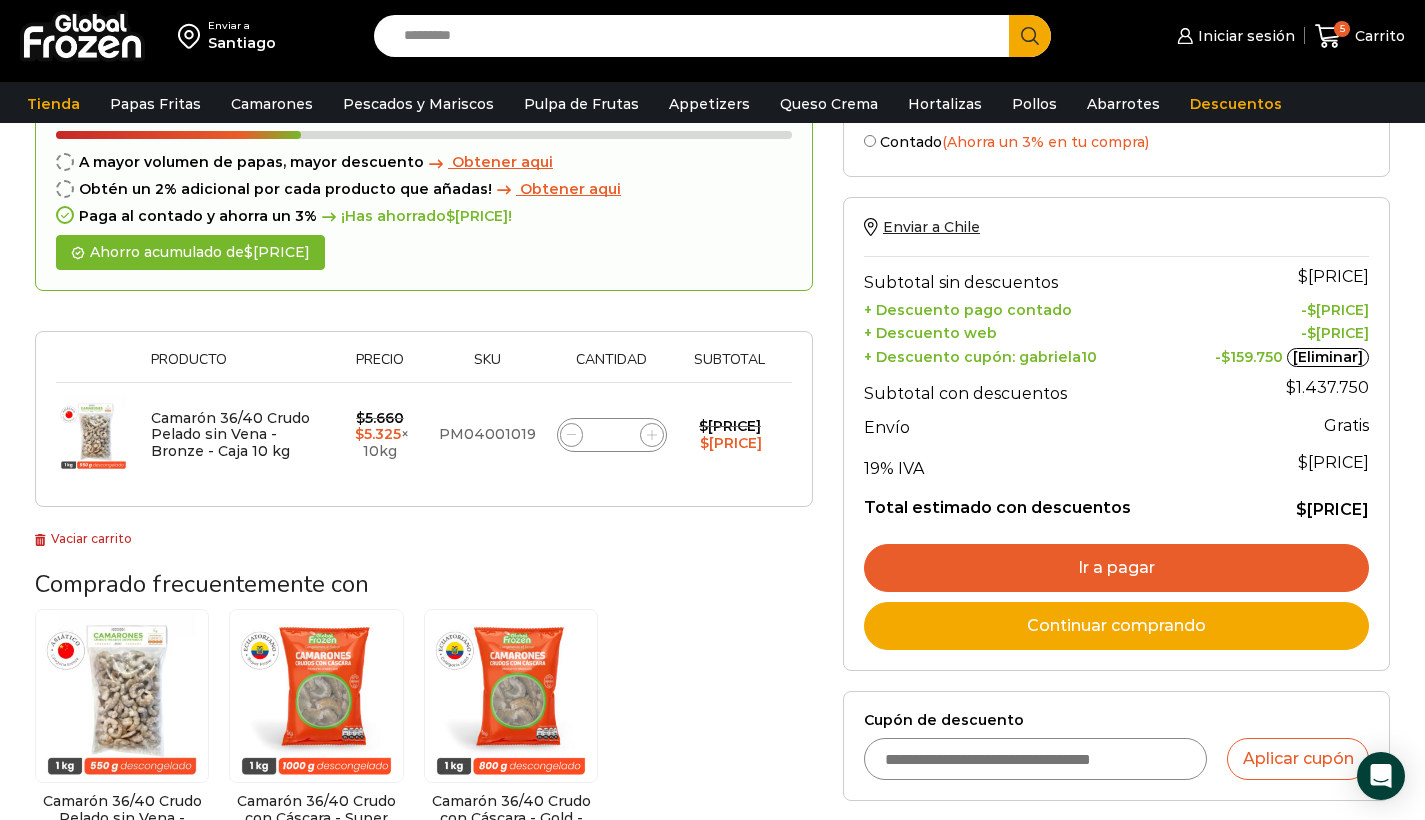 click on "Comprado frecuentemente con" at bounding box center (424, 584) 